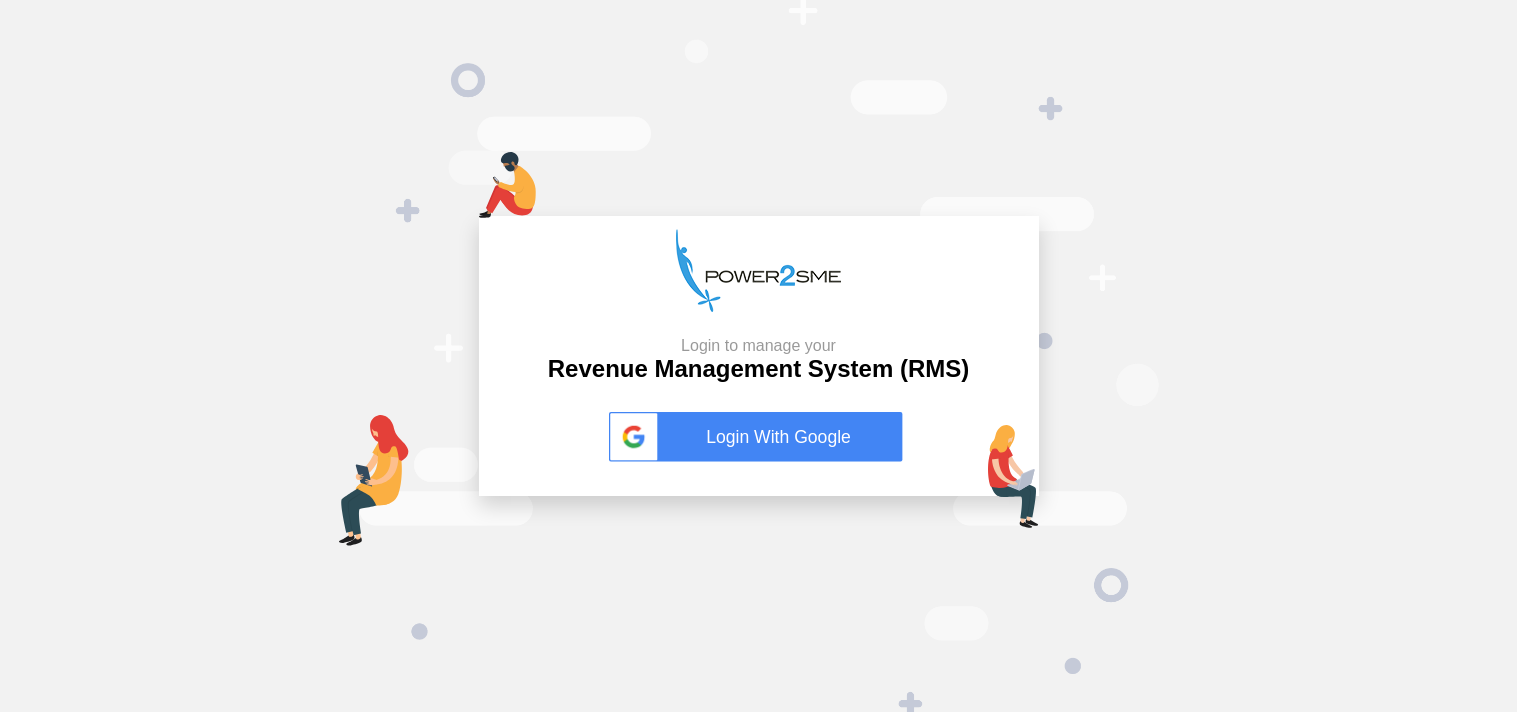 scroll, scrollTop: 0, scrollLeft: 0, axis: both 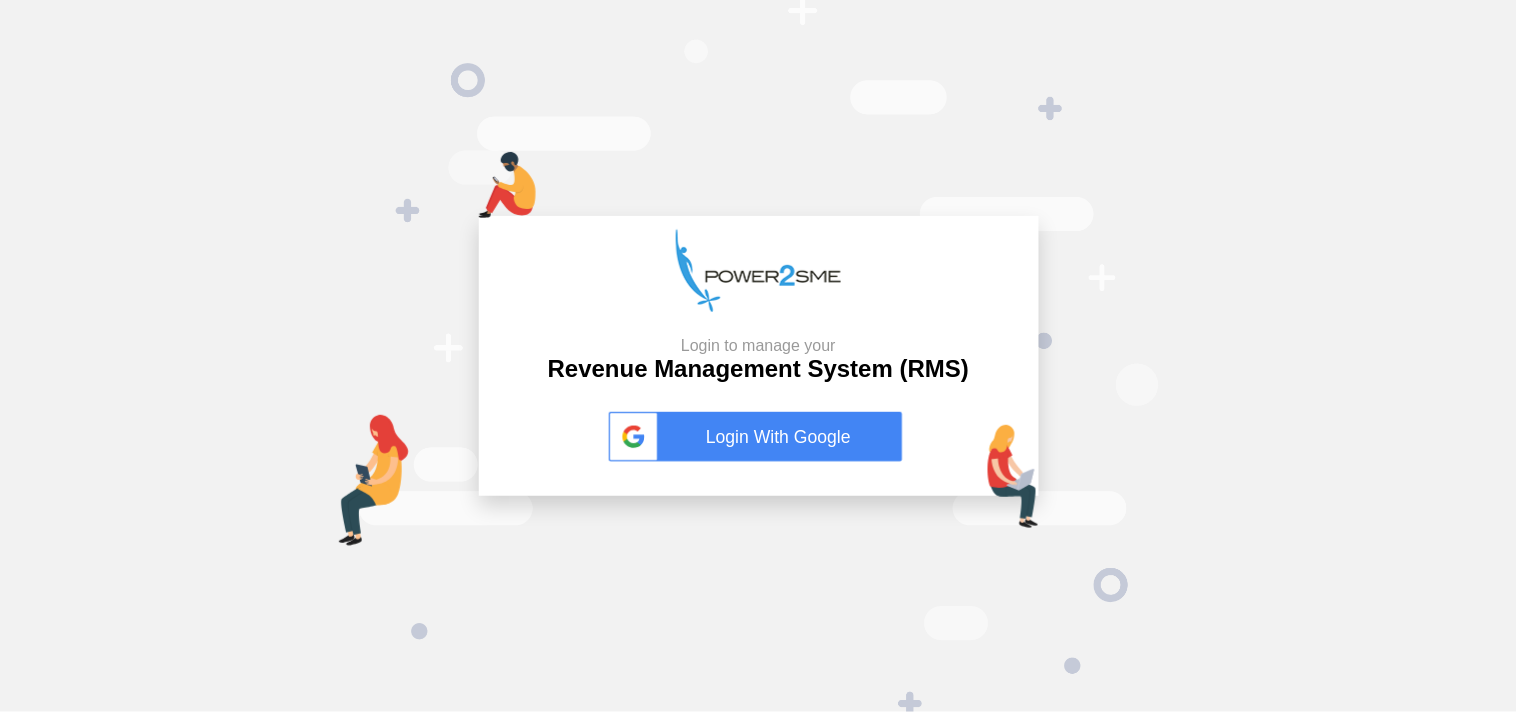 click on "Login With Google" at bounding box center [759, 437] 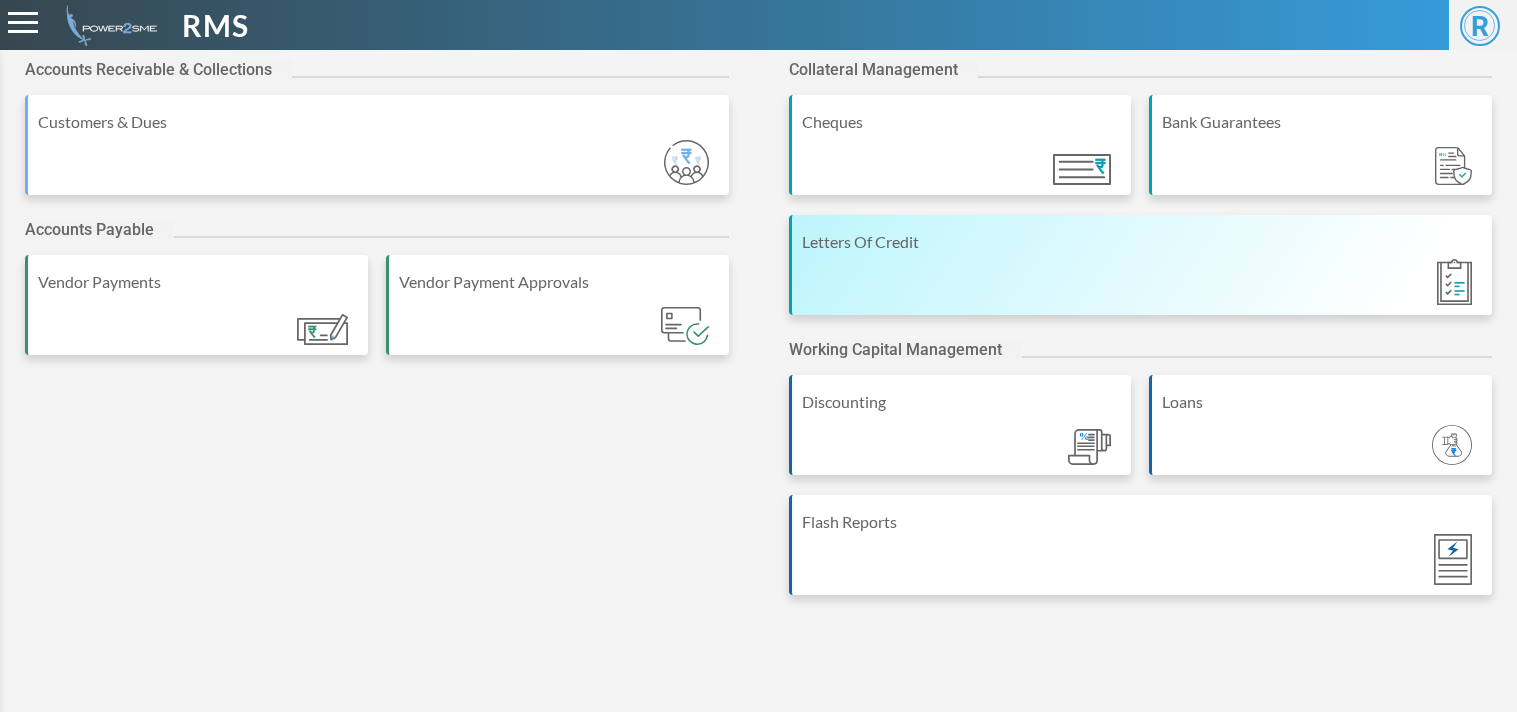 scroll, scrollTop: 0, scrollLeft: 0, axis: both 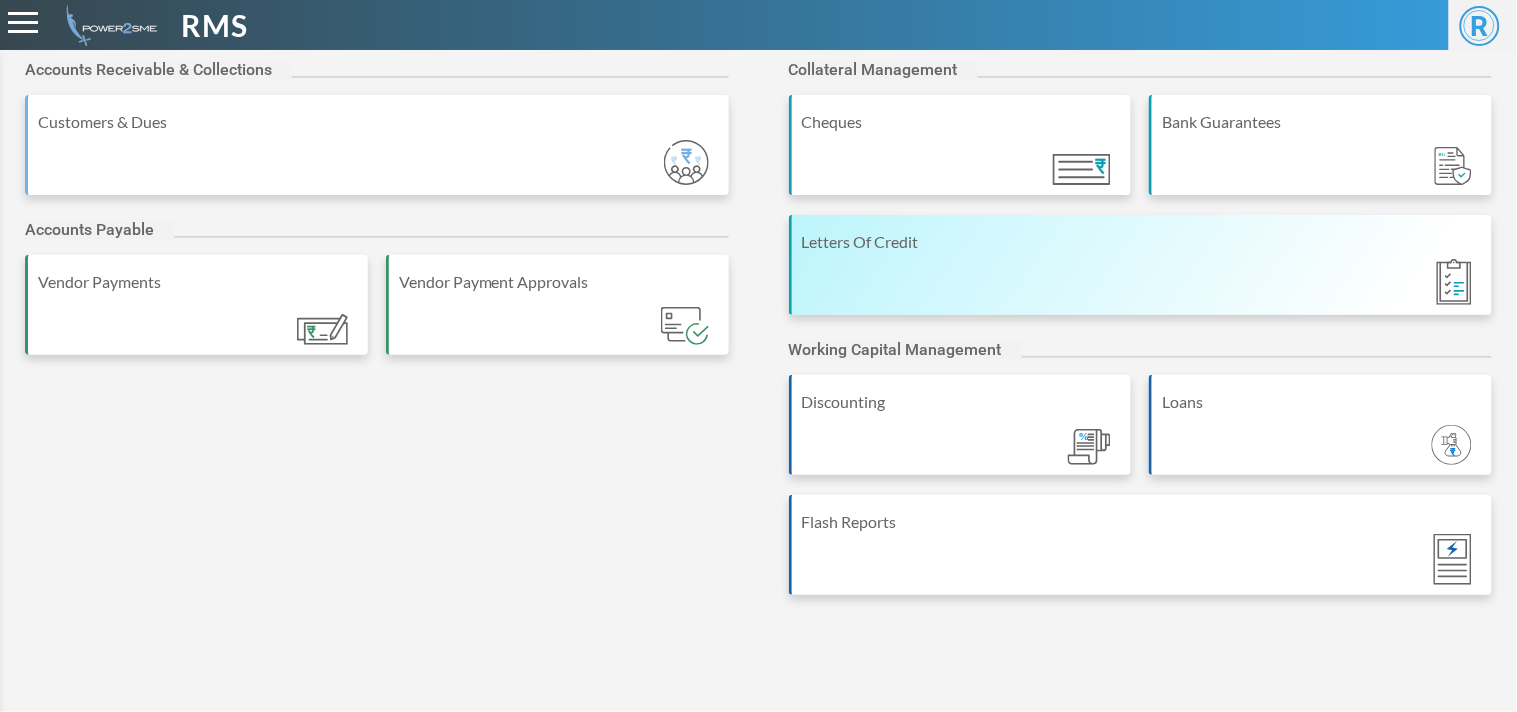 click on "Letters Of Credit" at bounding box center (1141, 265) 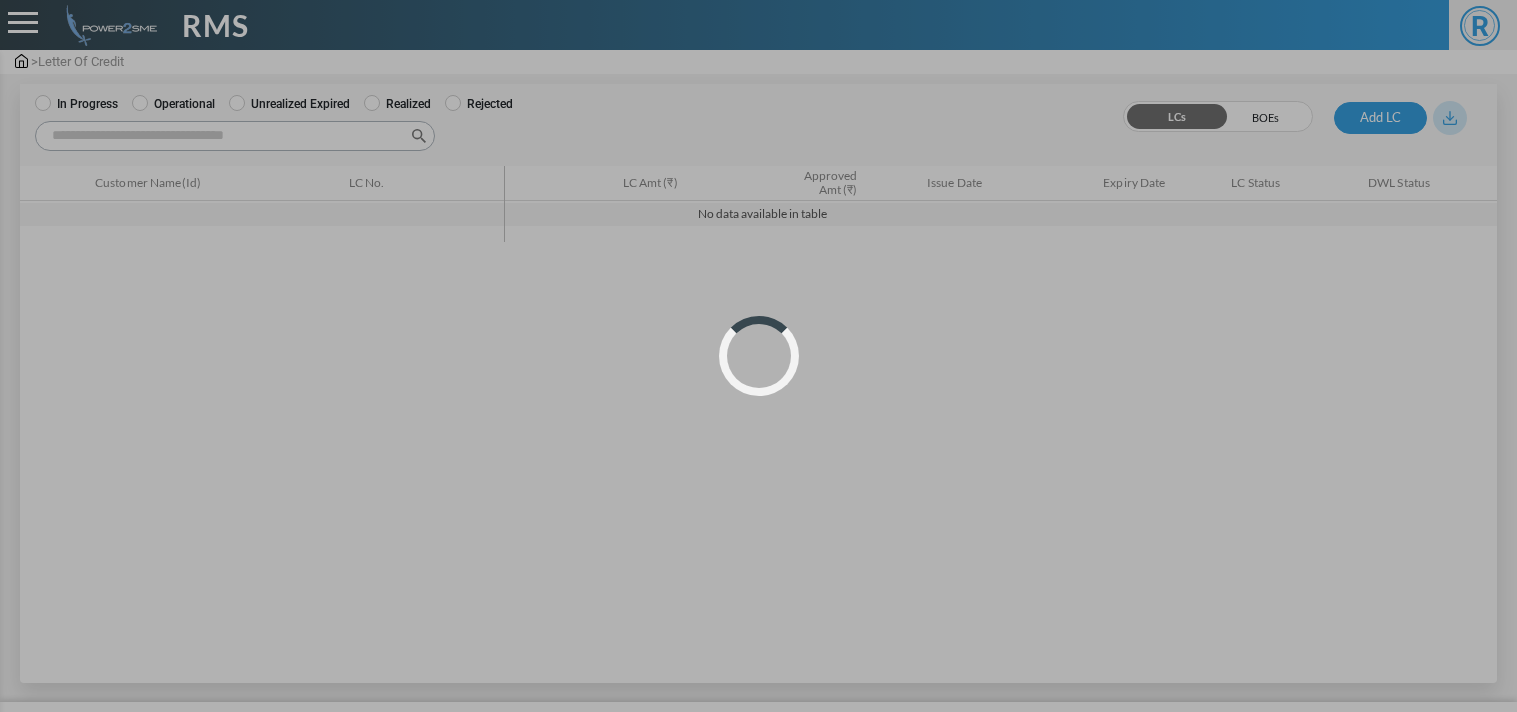 scroll, scrollTop: 0, scrollLeft: 0, axis: both 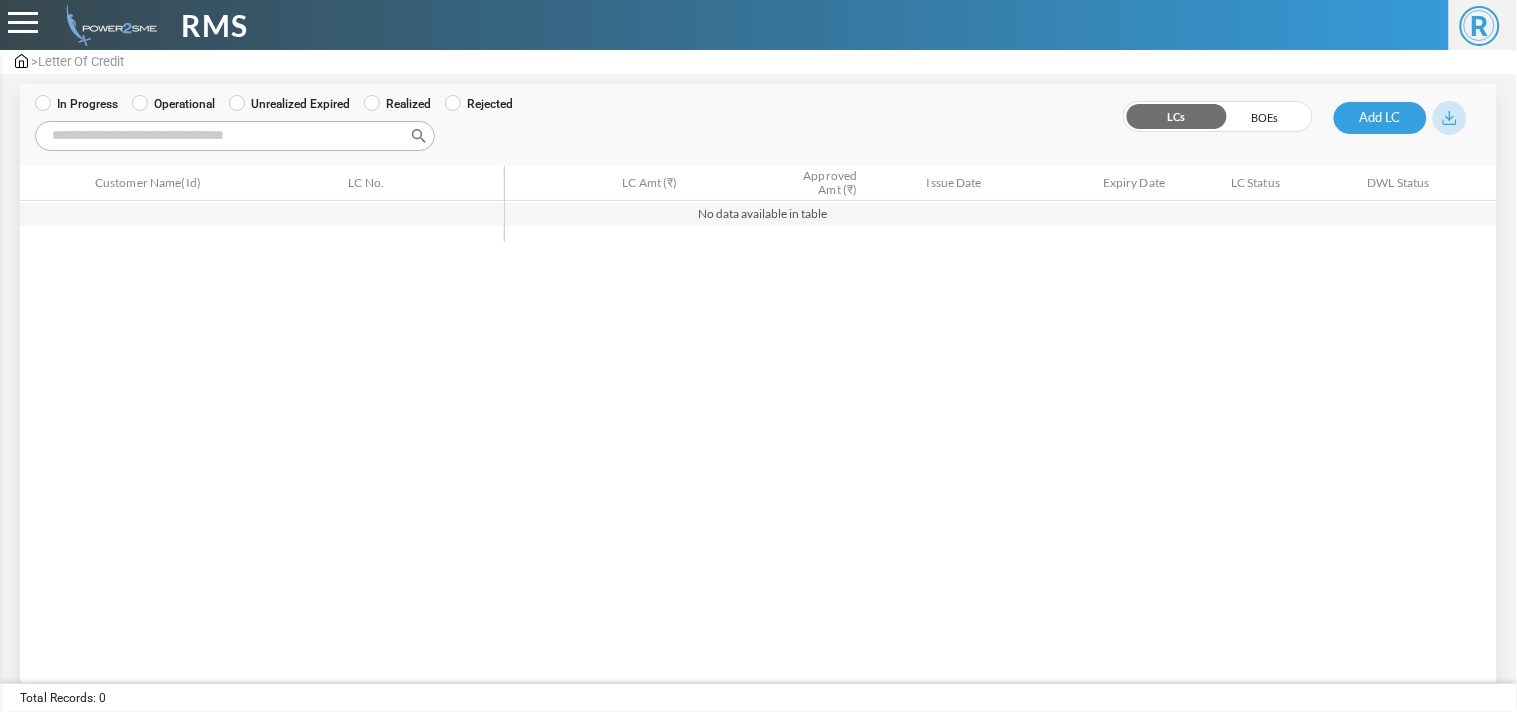 click on "Operational" at bounding box center (173, 104) 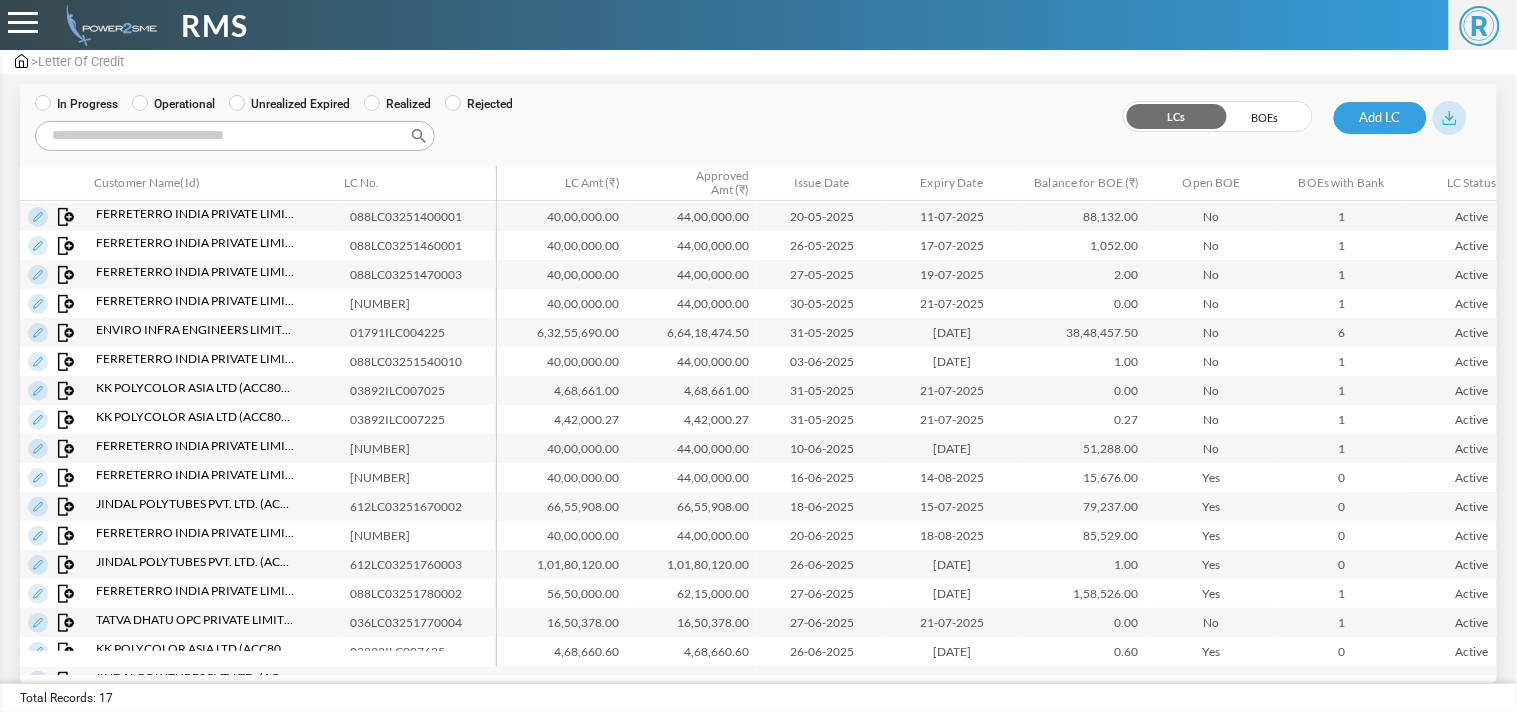 click on "Search:" at bounding box center (235, 136) 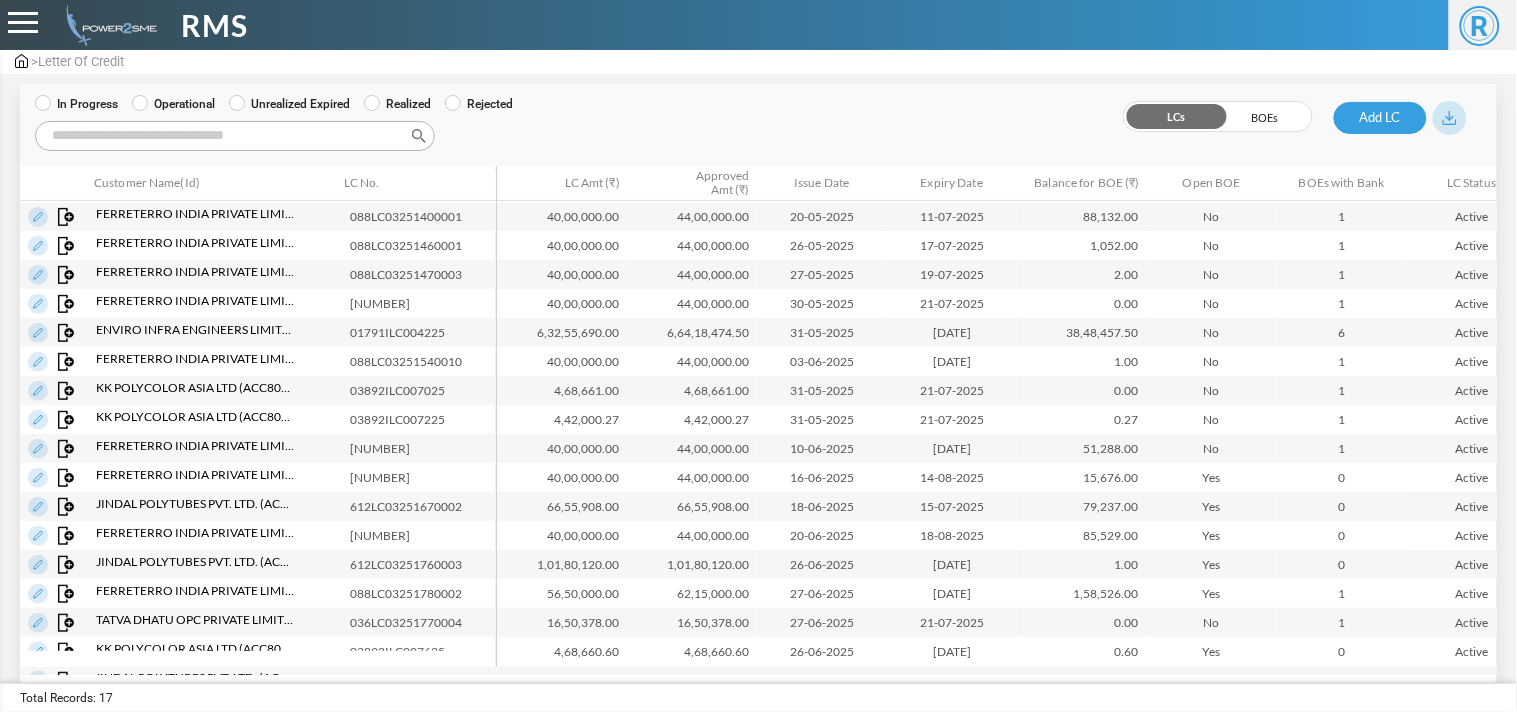 click on ">  Letter Of Credit" at bounding box center (758, 62) 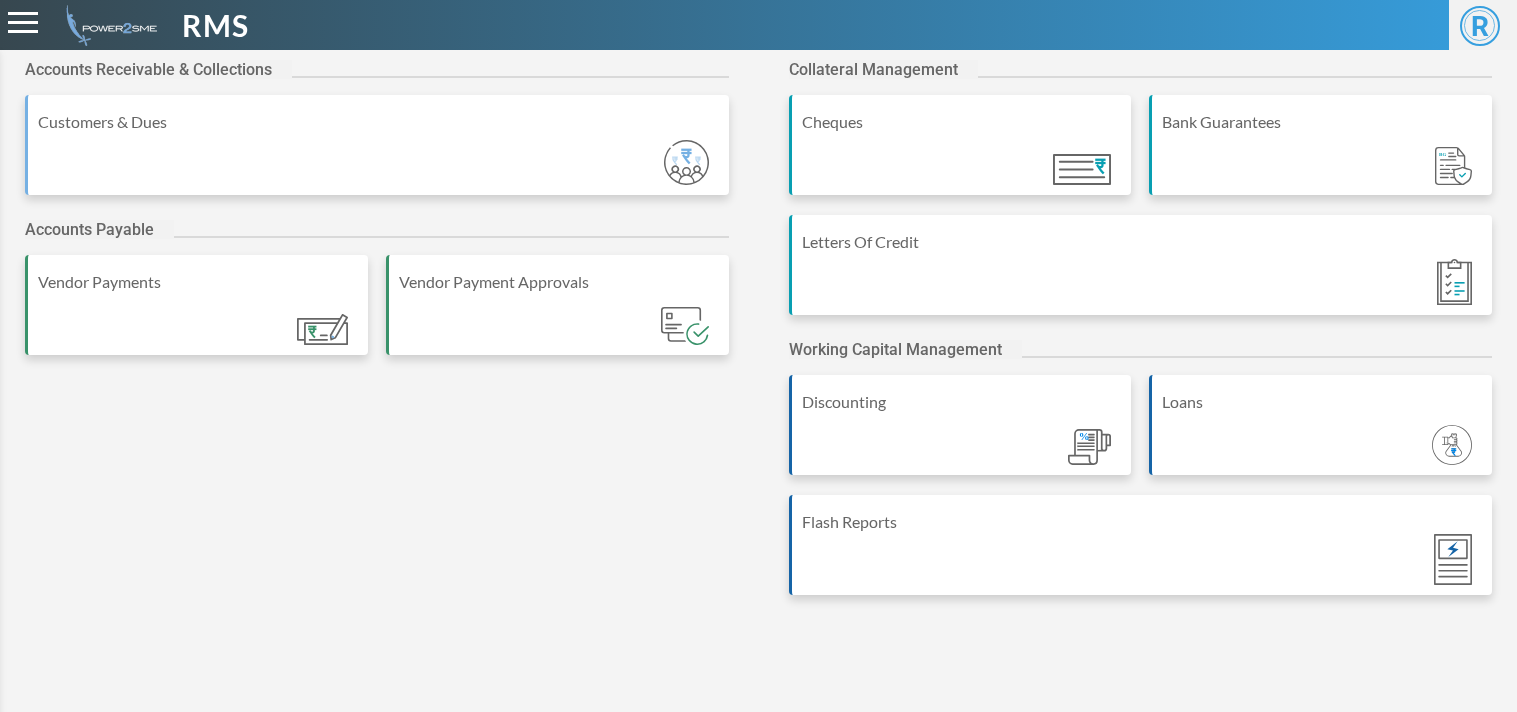 scroll, scrollTop: 0, scrollLeft: 0, axis: both 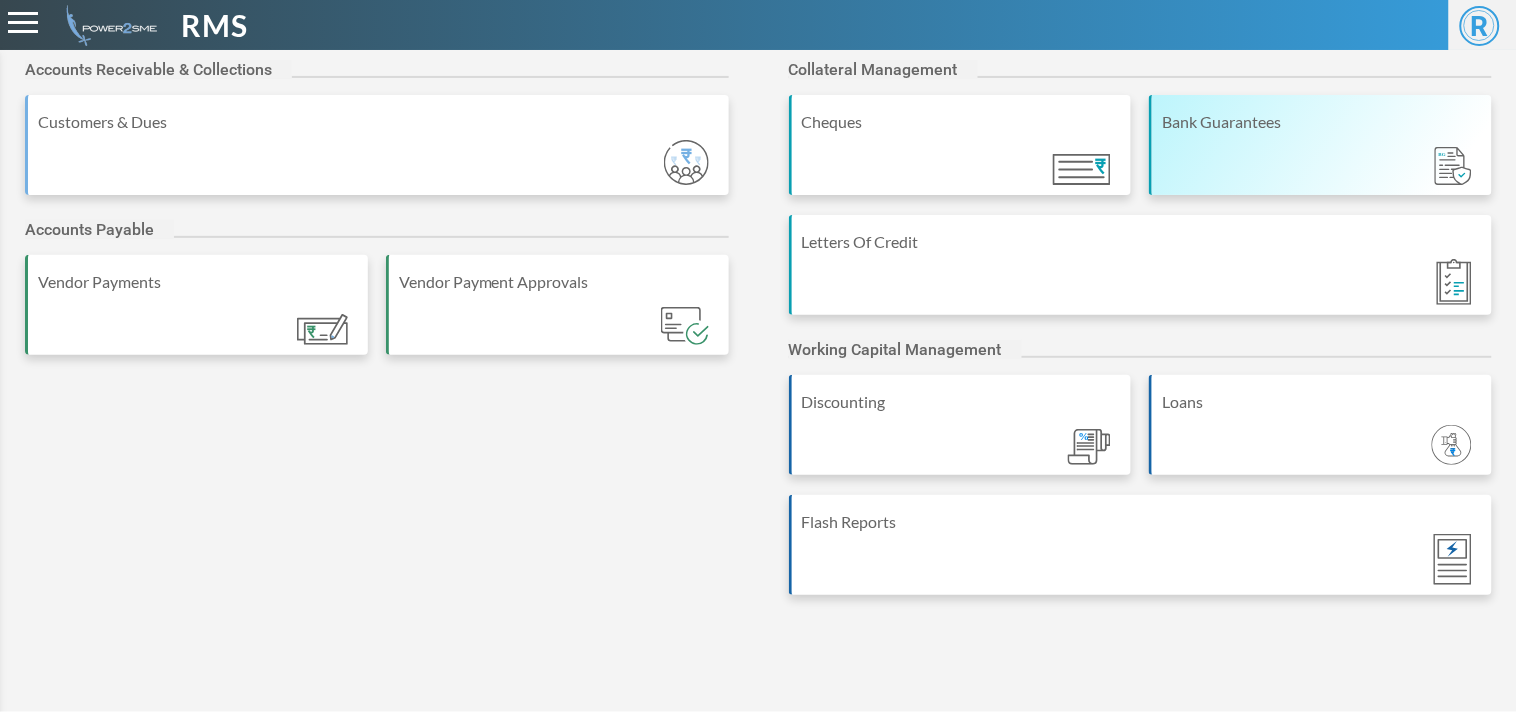 click on "Bank Guarantees" at bounding box center [1322, 122] 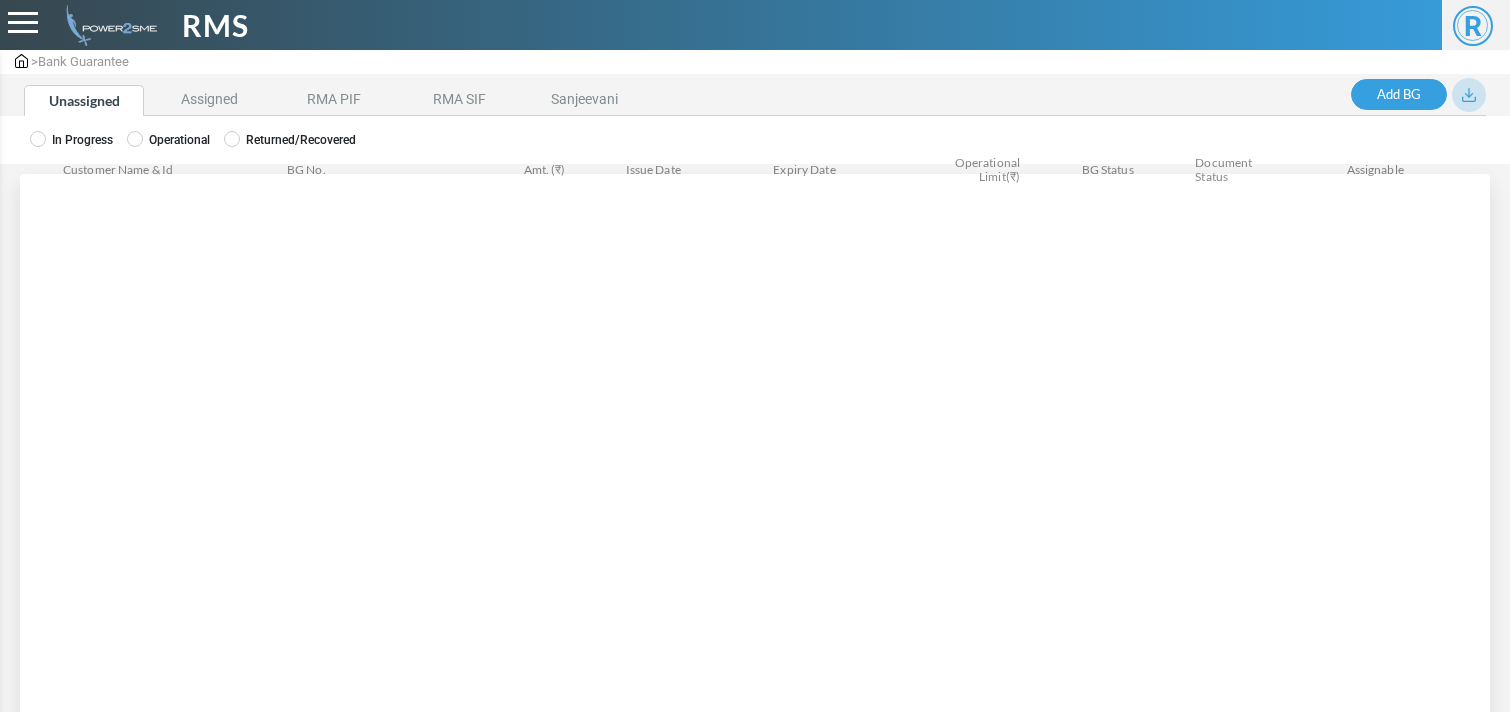 scroll, scrollTop: 0, scrollLeft: 0, axis: both 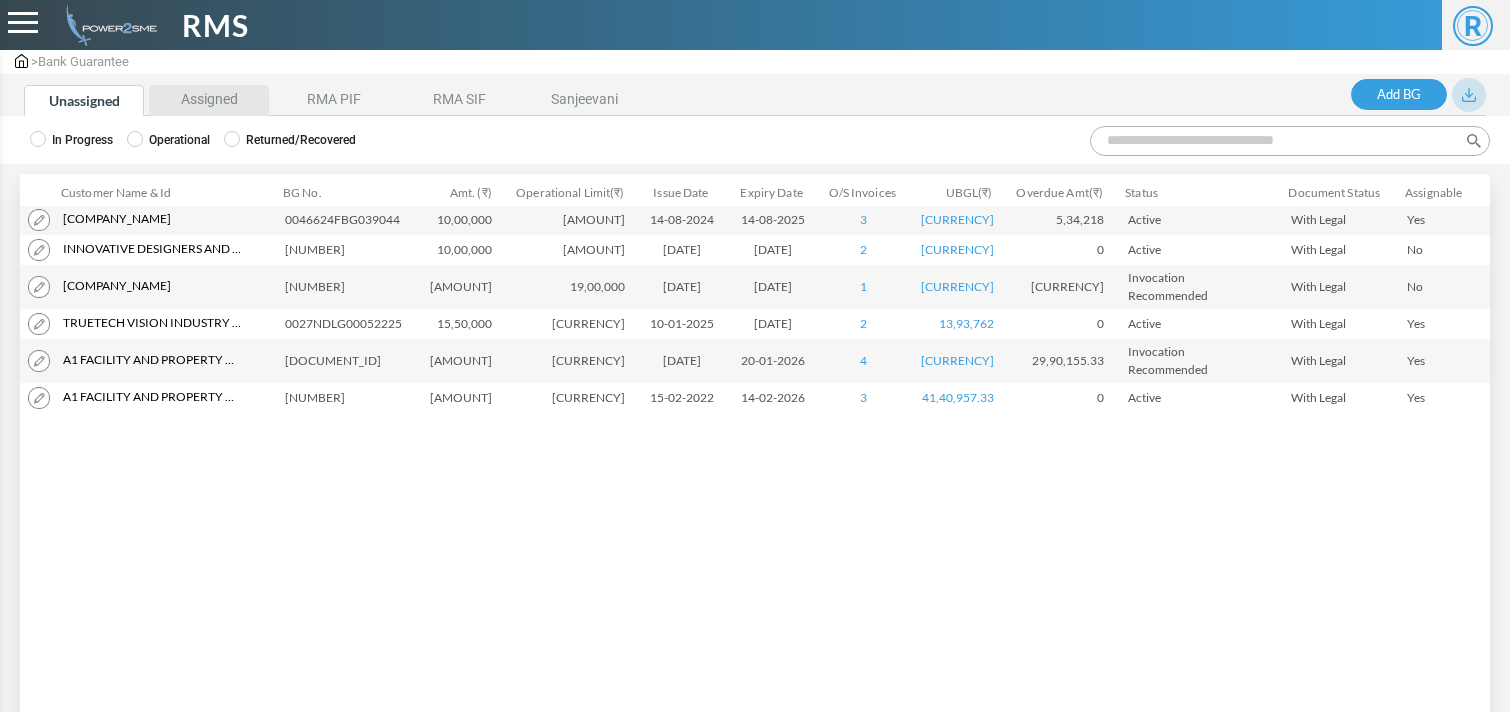 click on "Assigned" at bounding box center (209, 100) 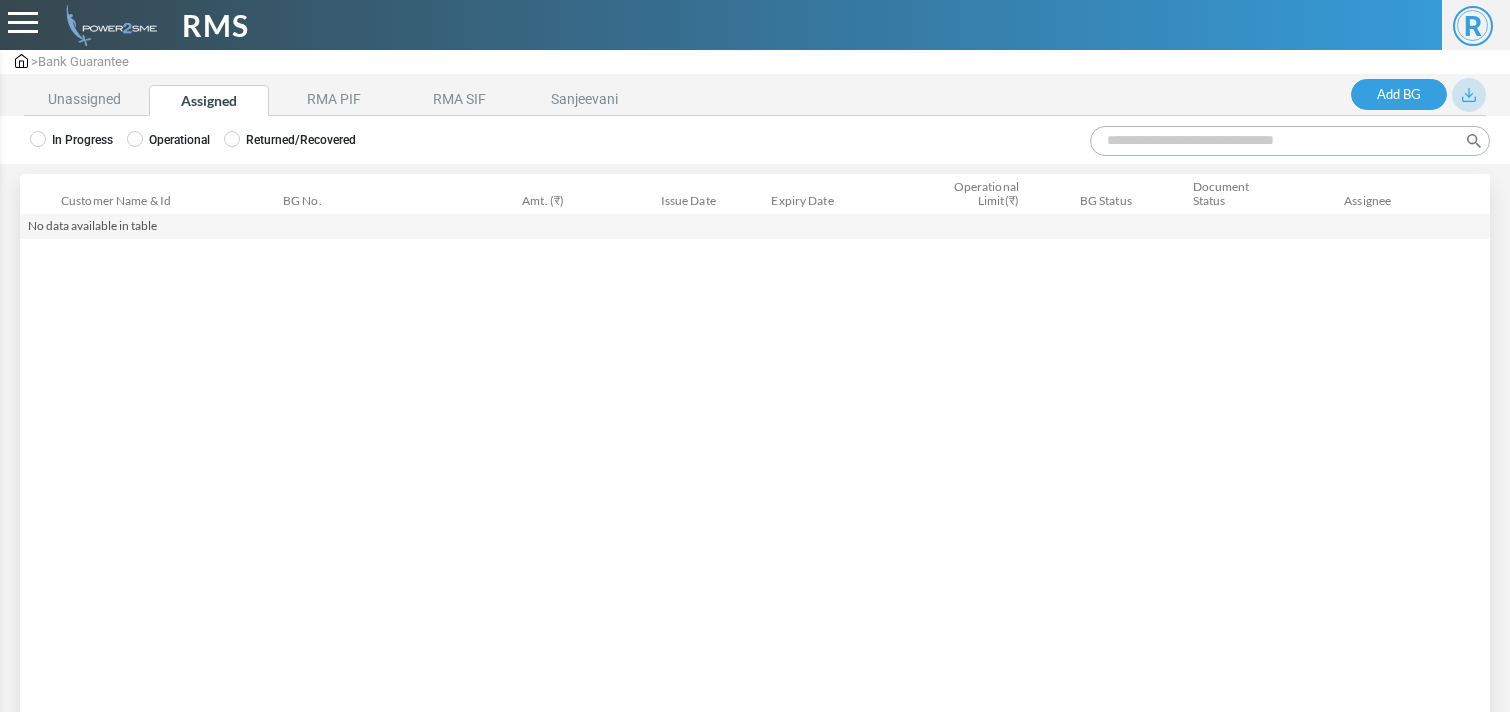 click on "Operational" at bounding box center [168, 140] 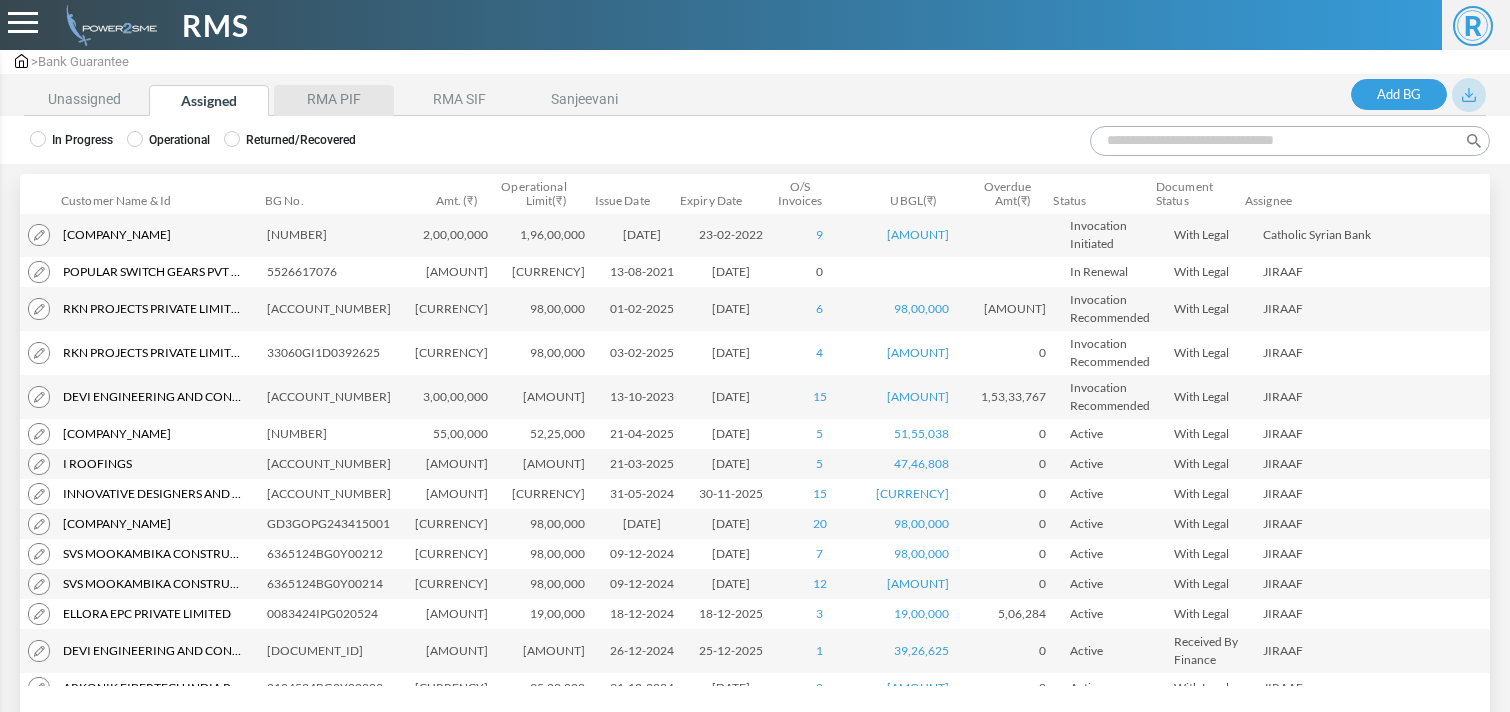 click on "RMA PIF" at bounding box center [334, 100] 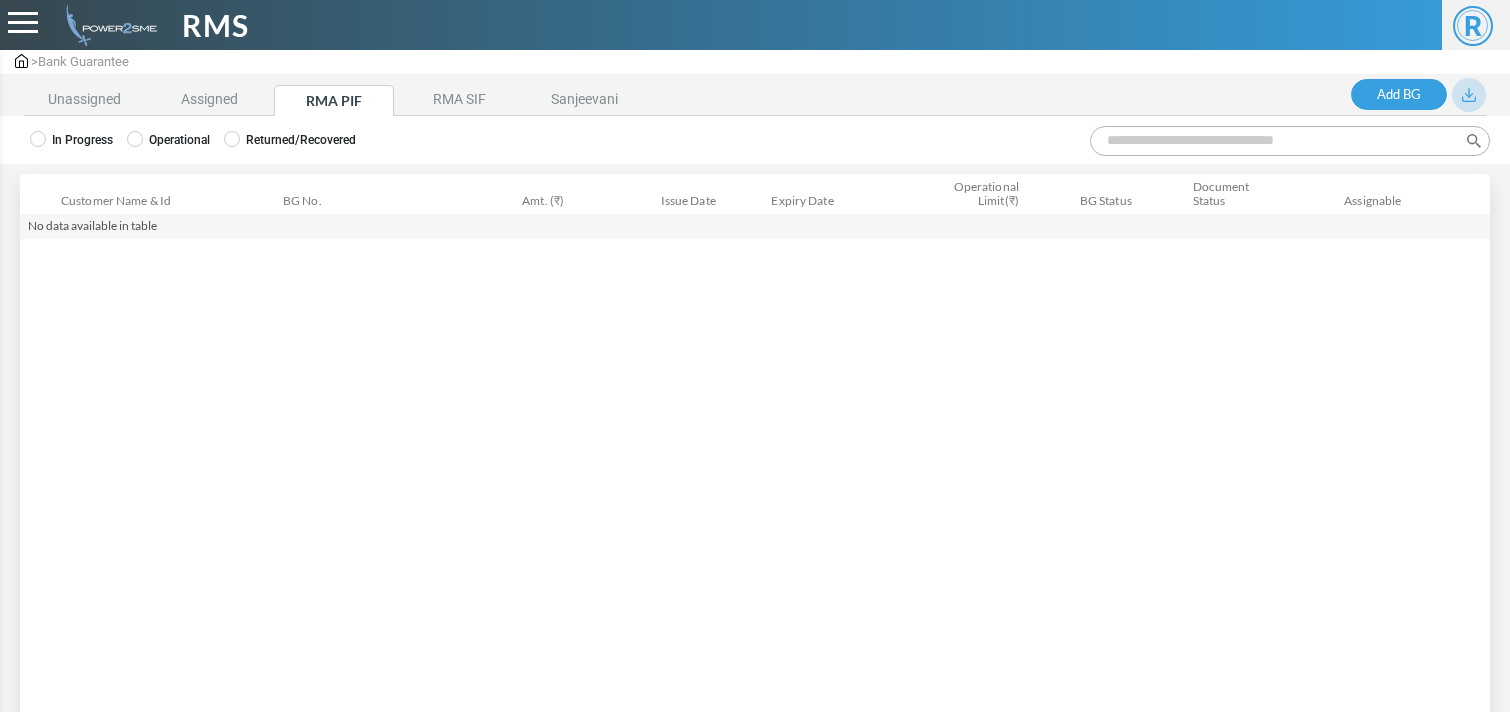 click on "Operational" at bounding box center (168, 140) 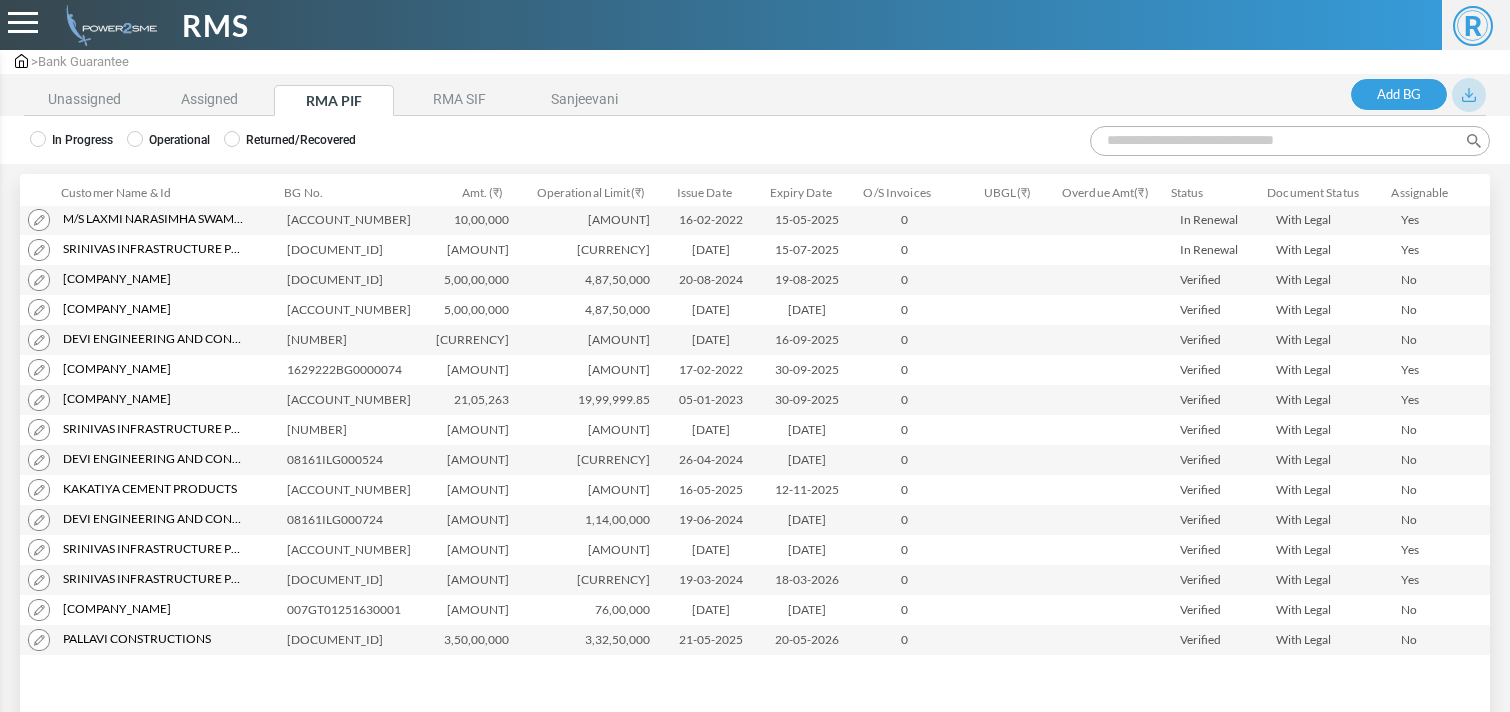 click on "Search:" at bounding box center [1290, 141] 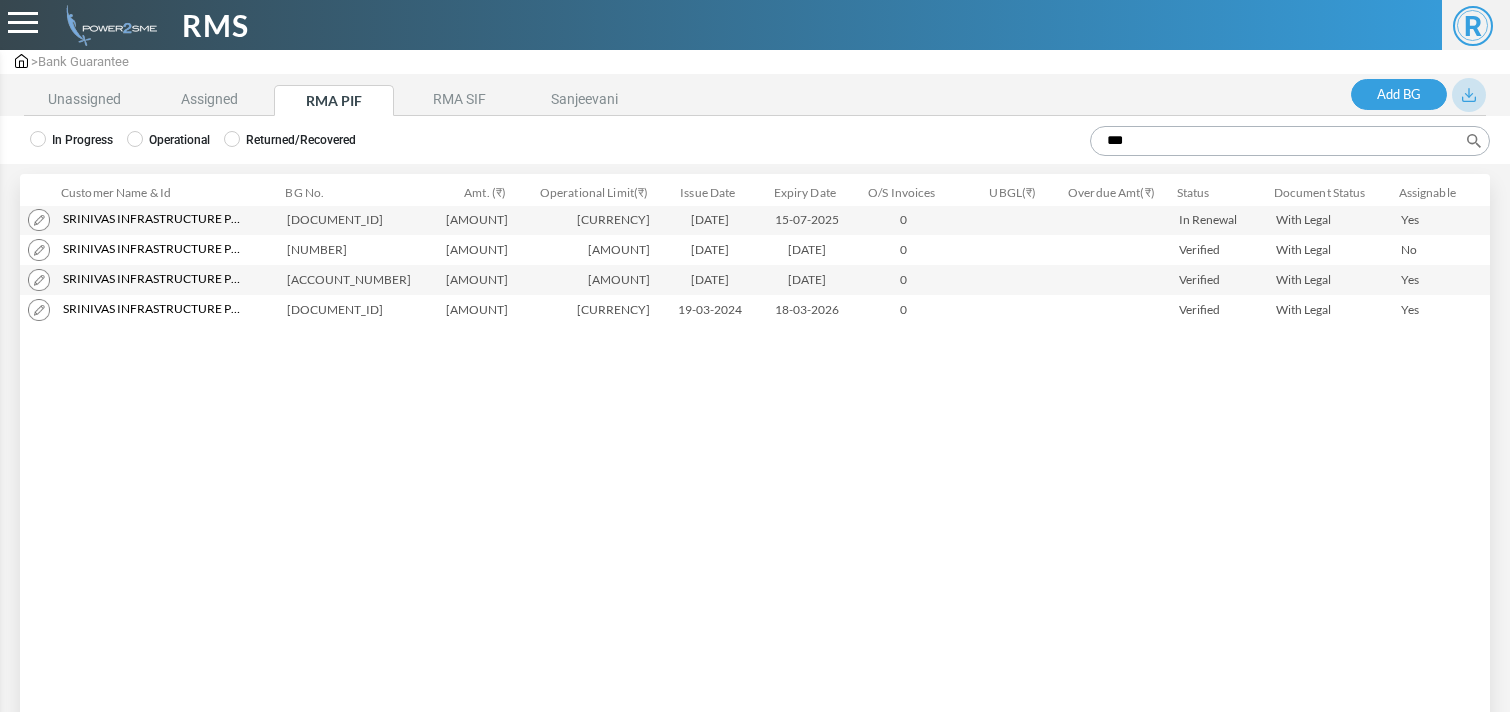 type on "***" 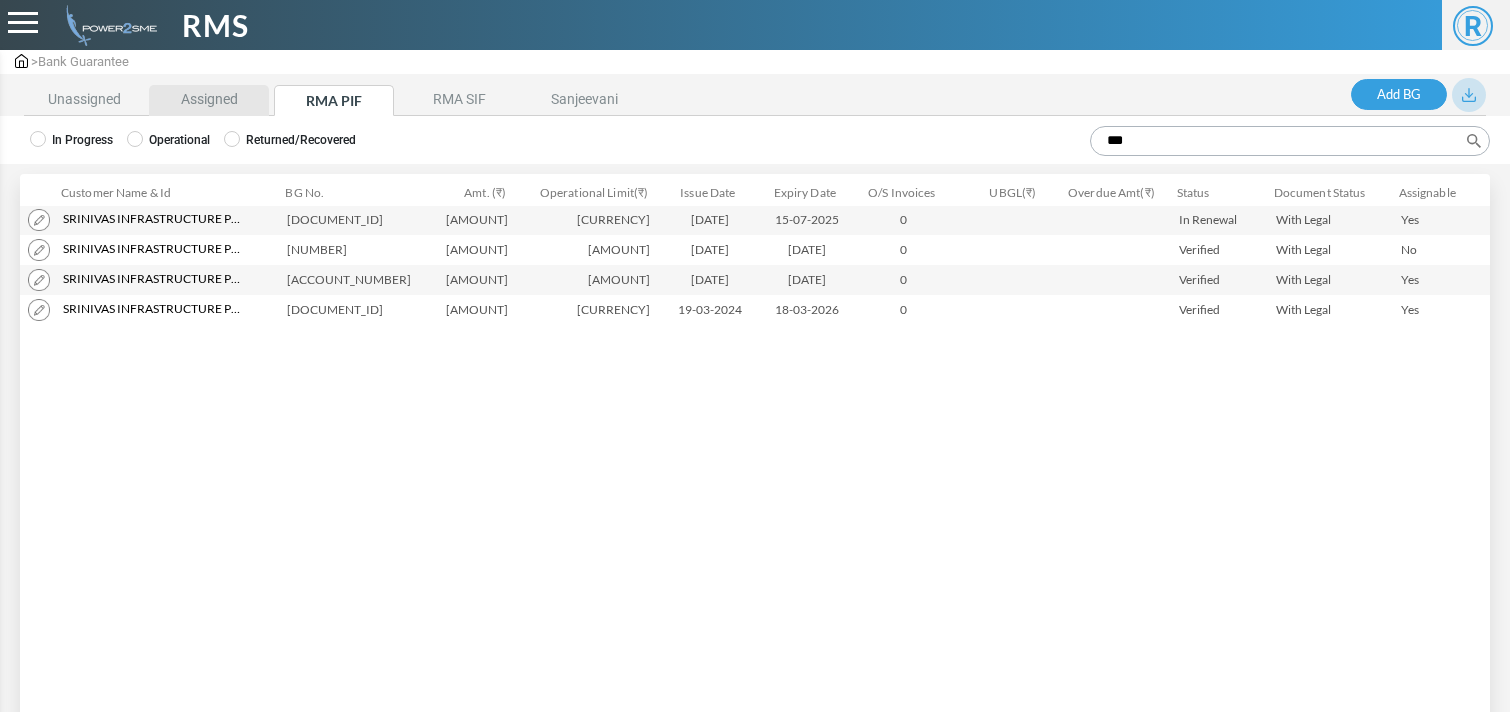 click on "Assigned" at bounding box center [209, 100] 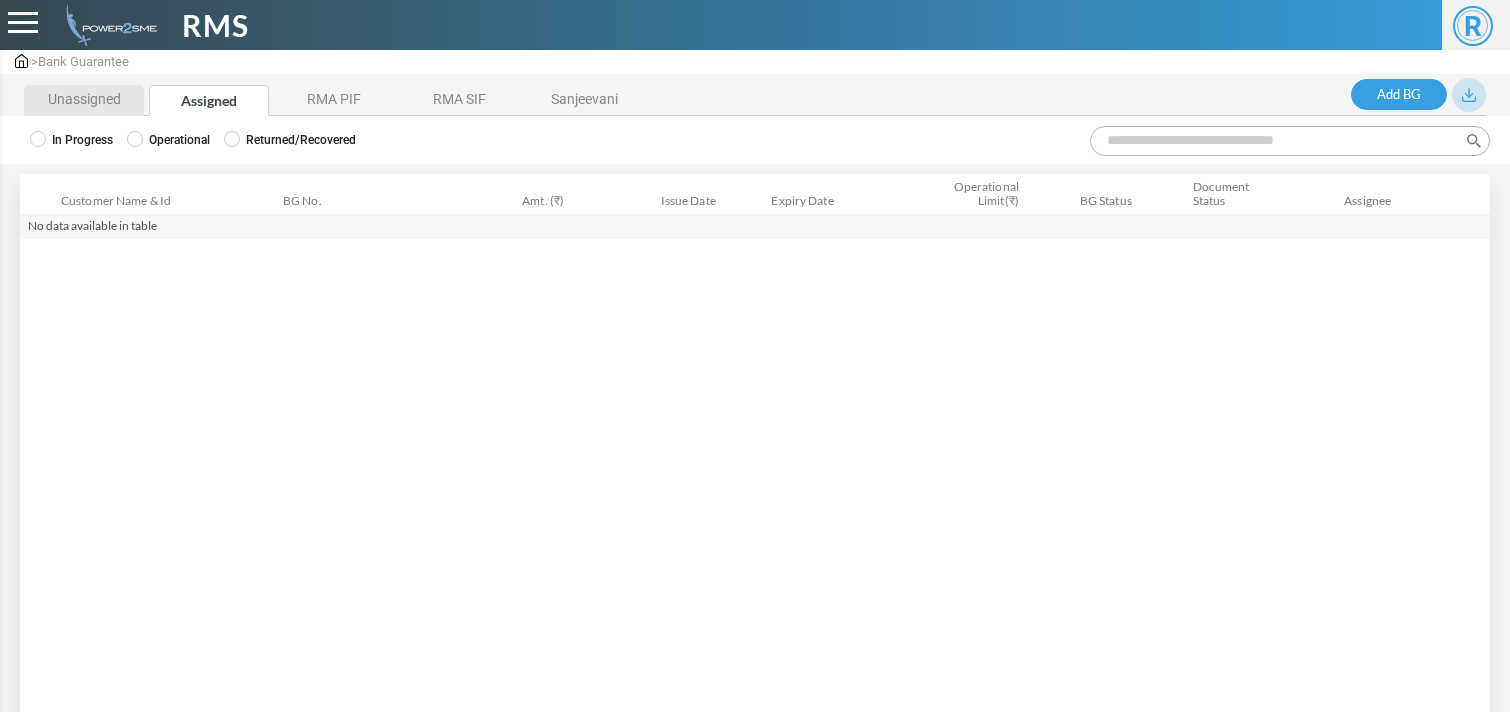 click on "Unassigned" at bounding box center (84, 100) 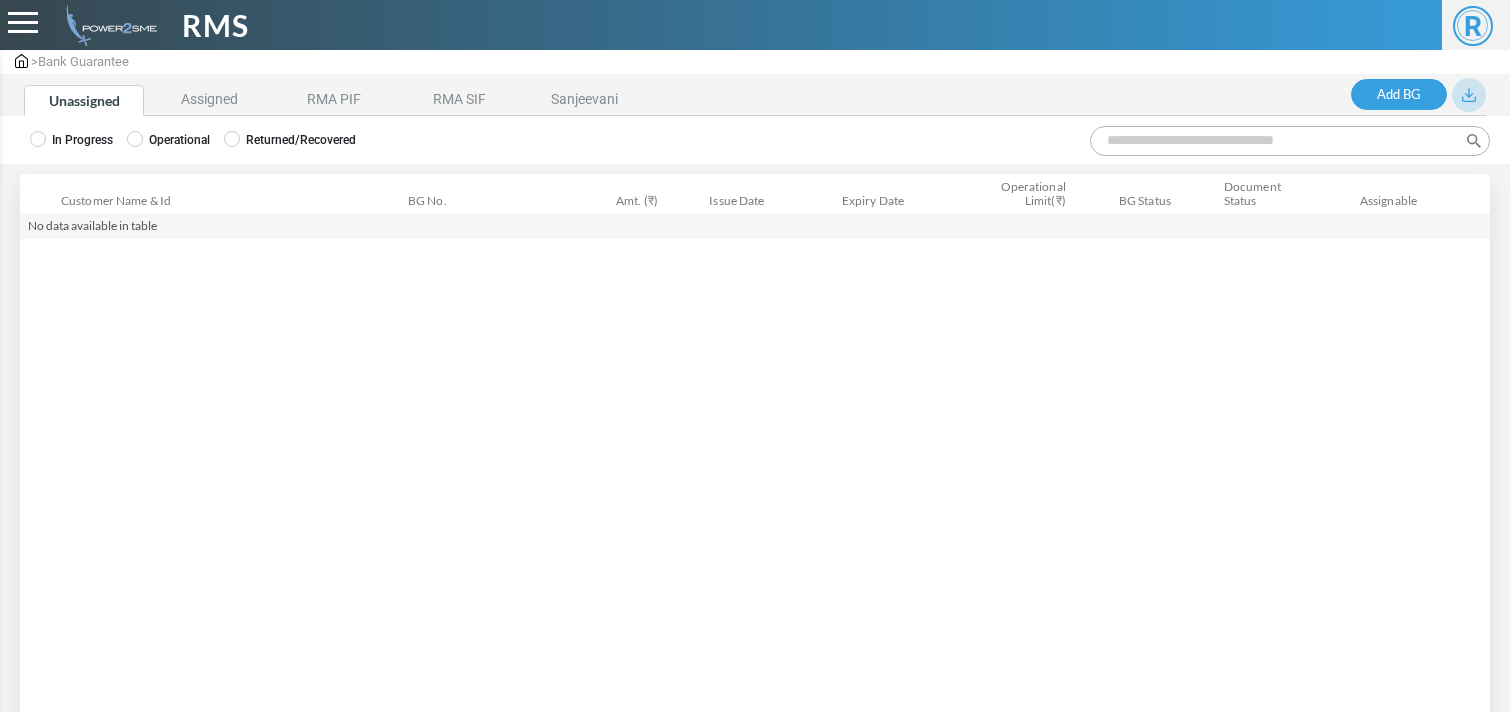 click on "Operational" at bounding box center [168, 140] 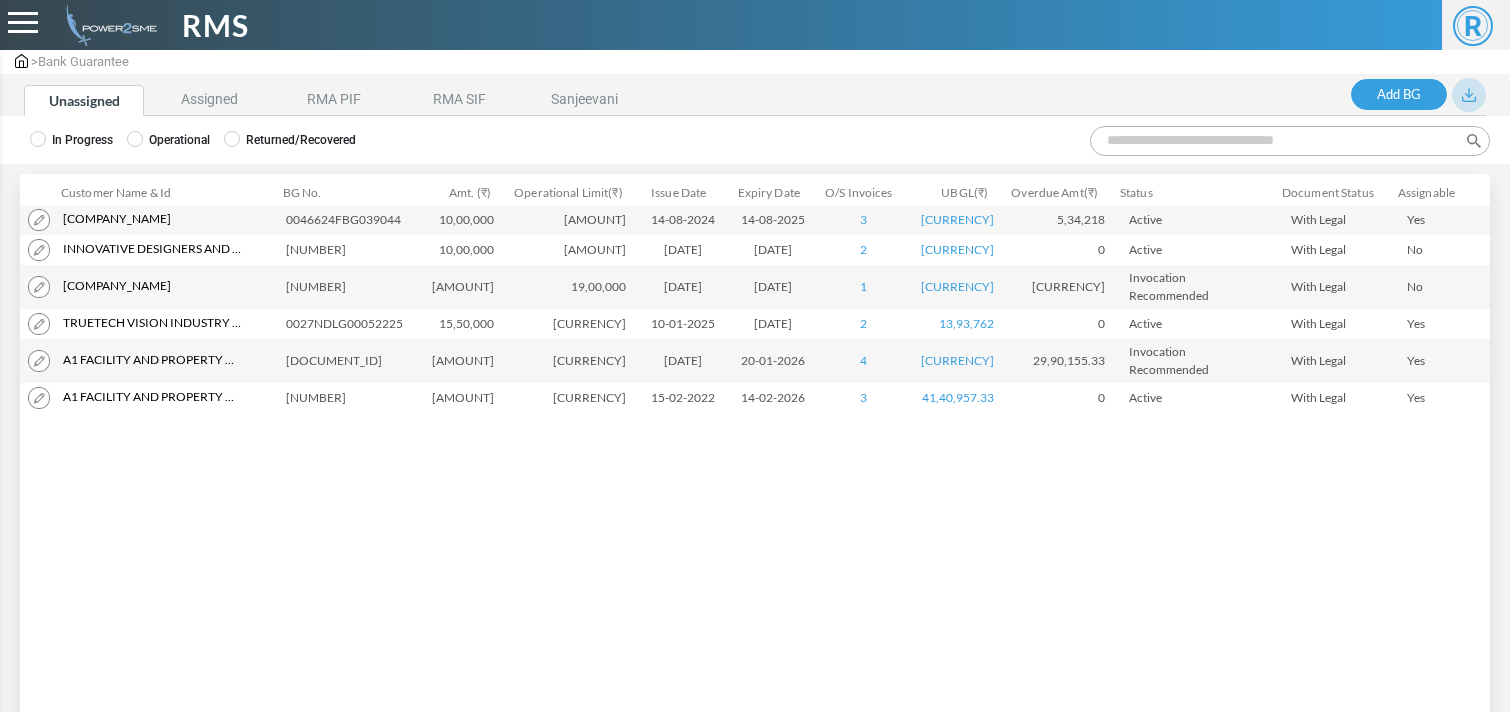 click on "Search:" at bounding box center (1290, 141) 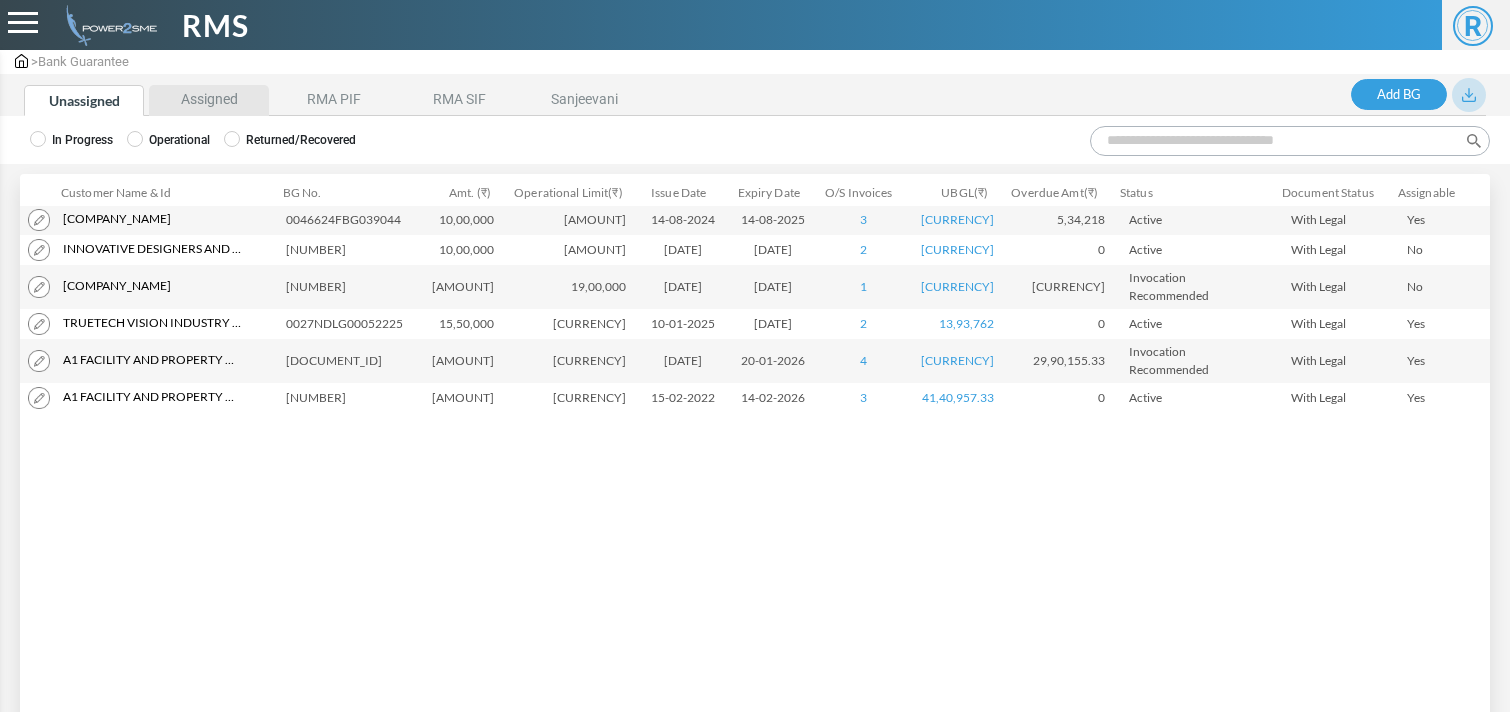 click on "Assigned" at bounding box center [209, 100] 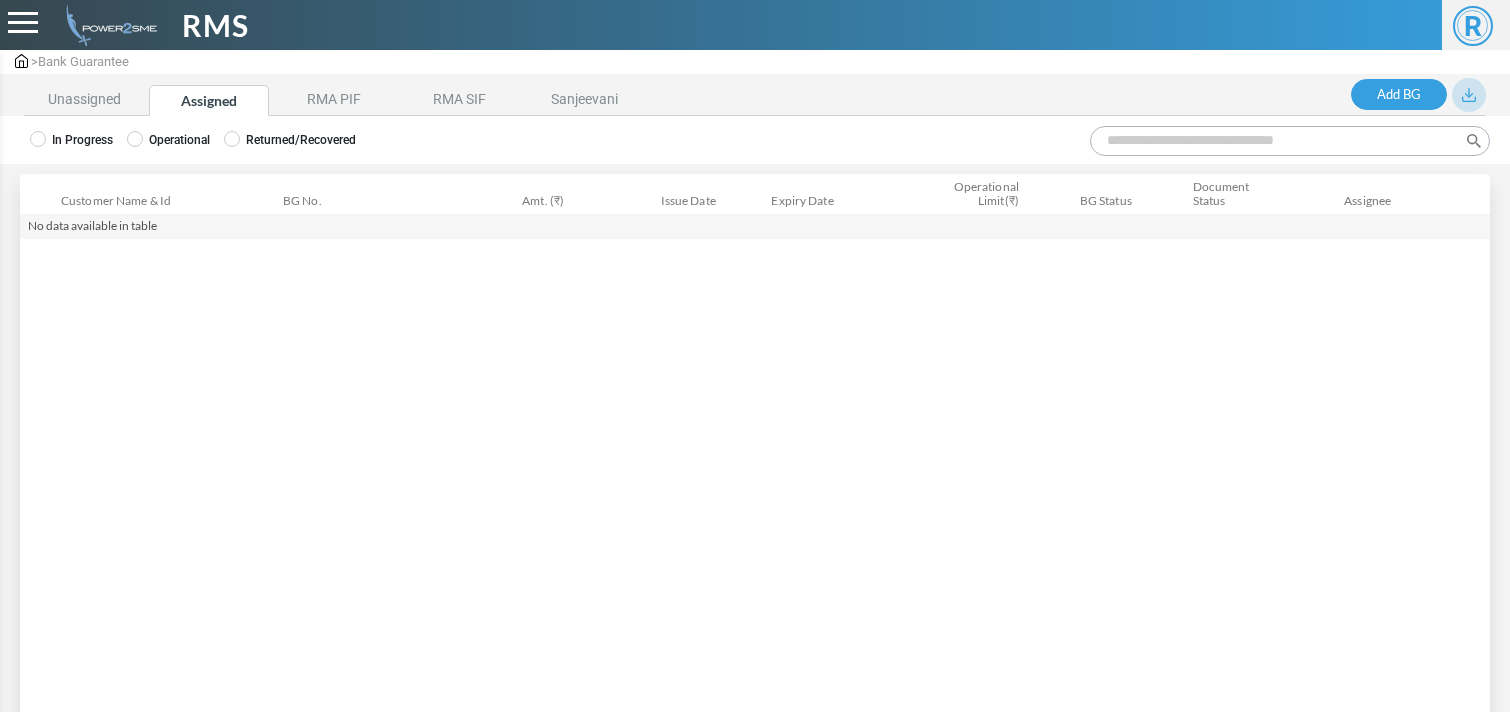 click on "Operational" at bounding box center (168, 140) 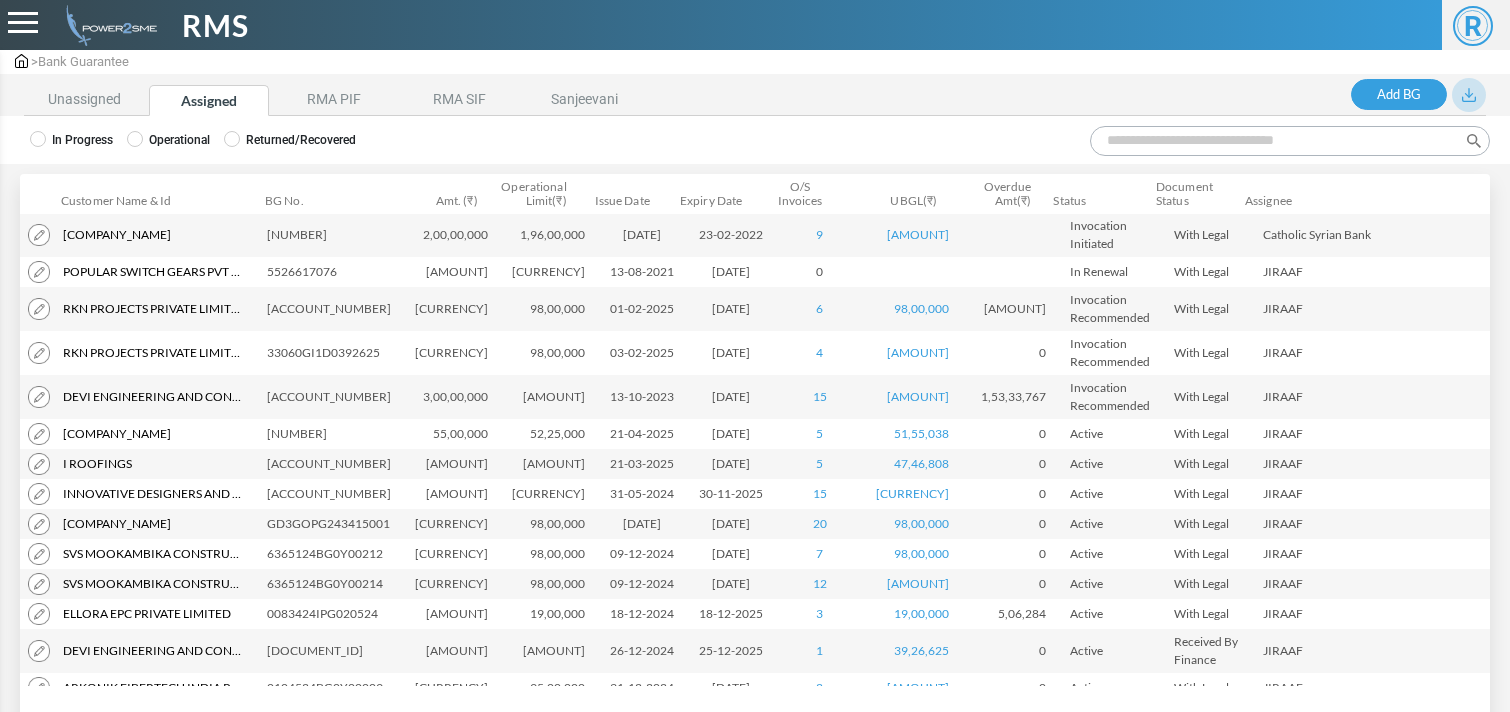 click on "Search:" at bounding box center (1290, 141) 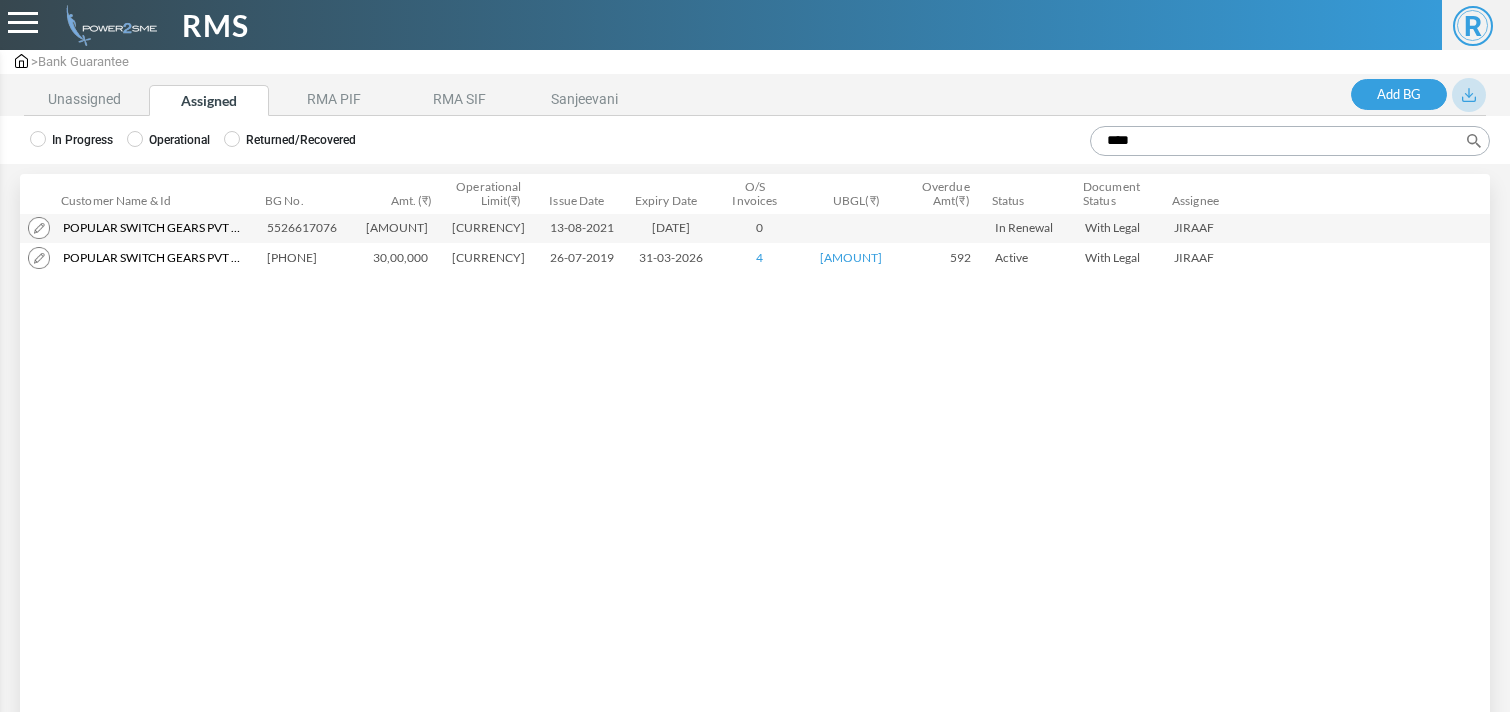 type on "****" 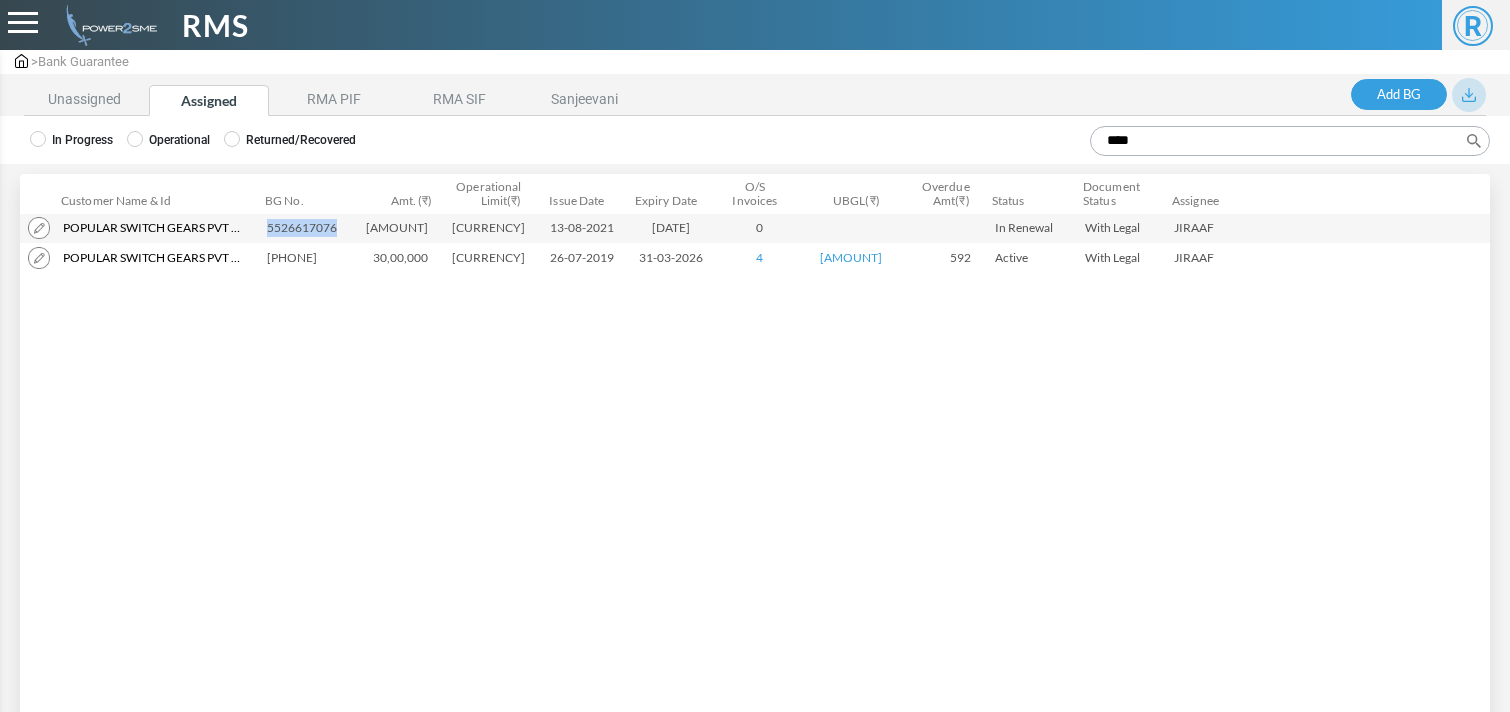 click on "5526617076" at bounding box center [307, 228] 